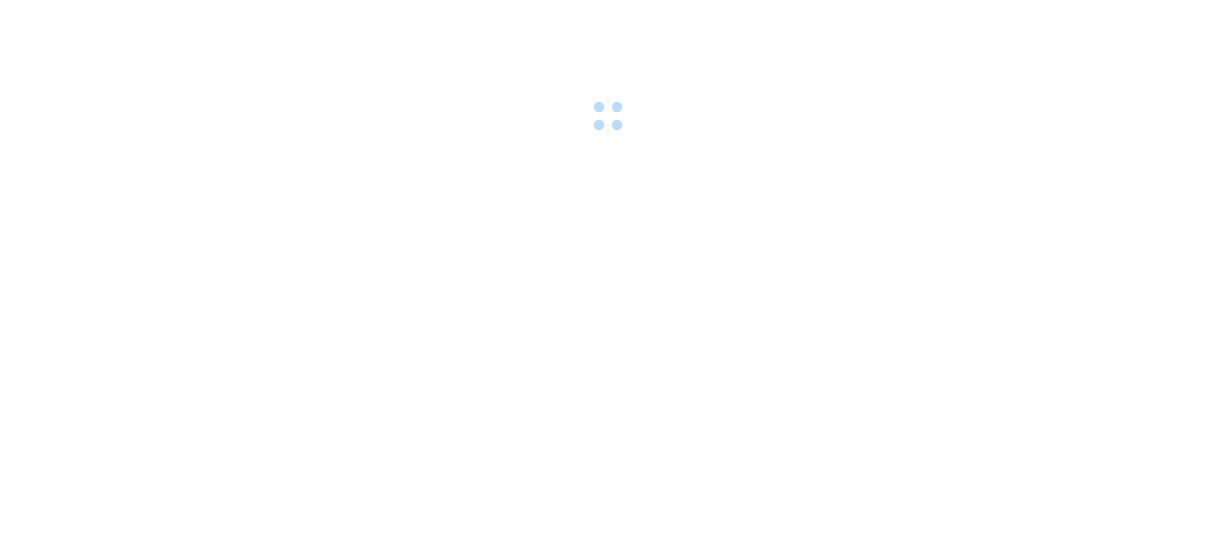scroll, scrollTop: 0, scrollLeft: 0, axis: both 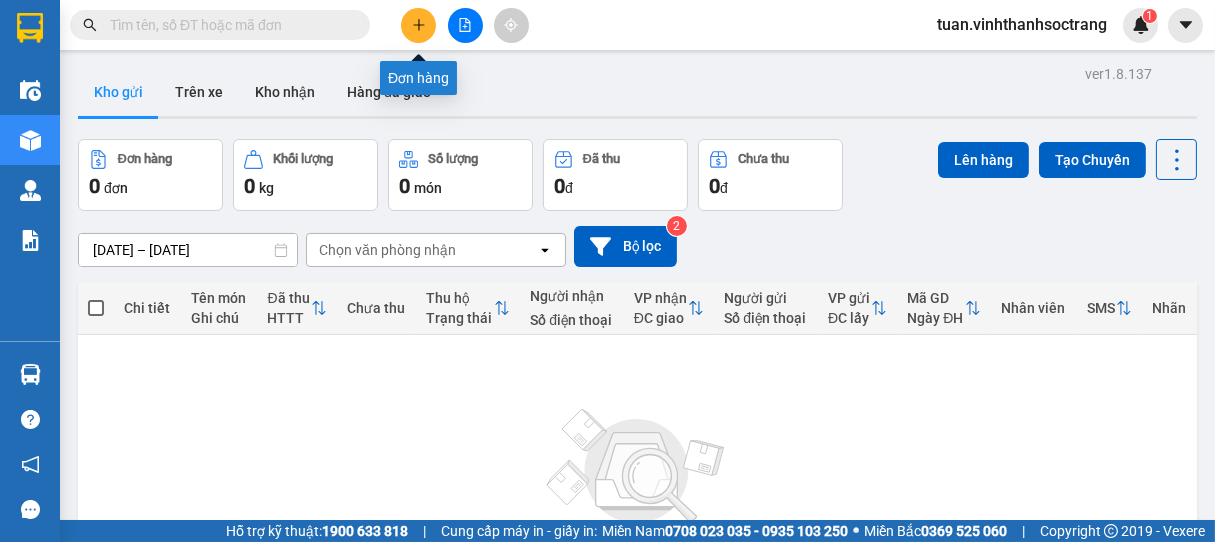 click 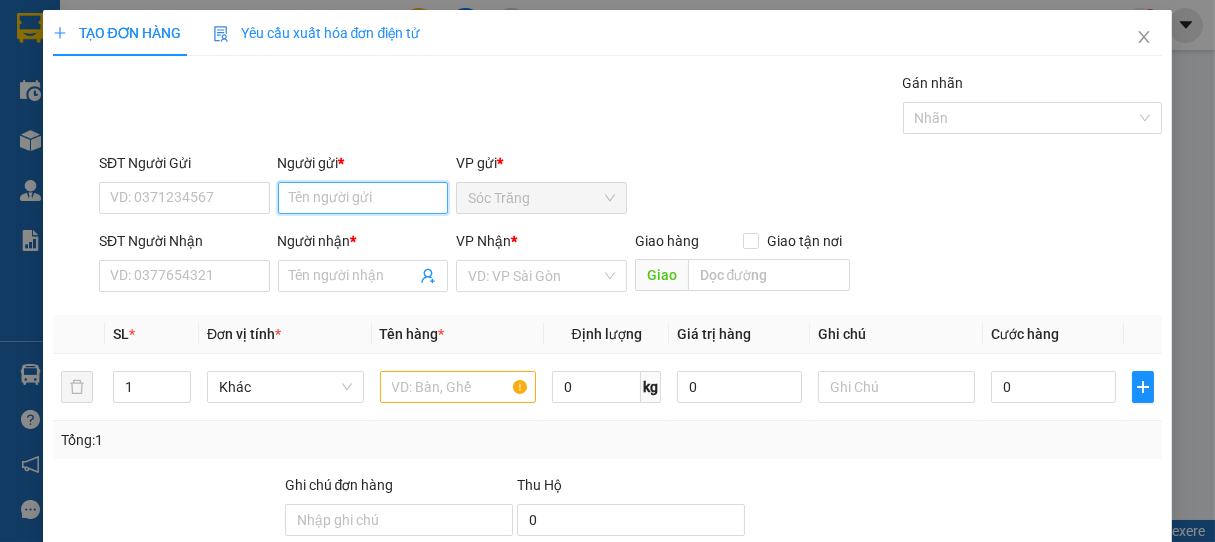 click on "Người gửi  *" at bounding box center (363, 198) 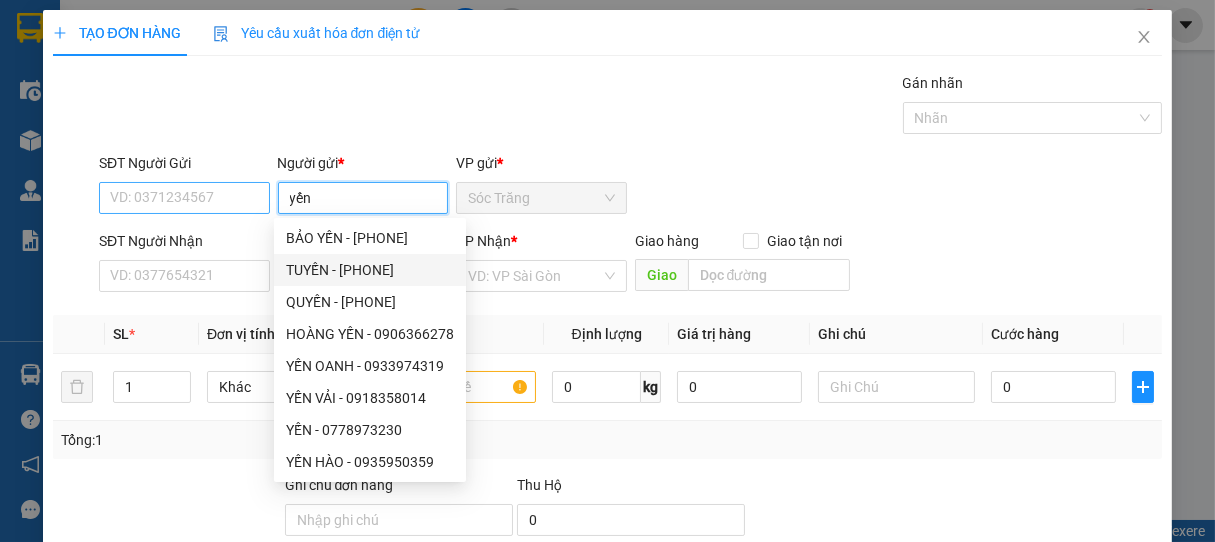 type on "yến" 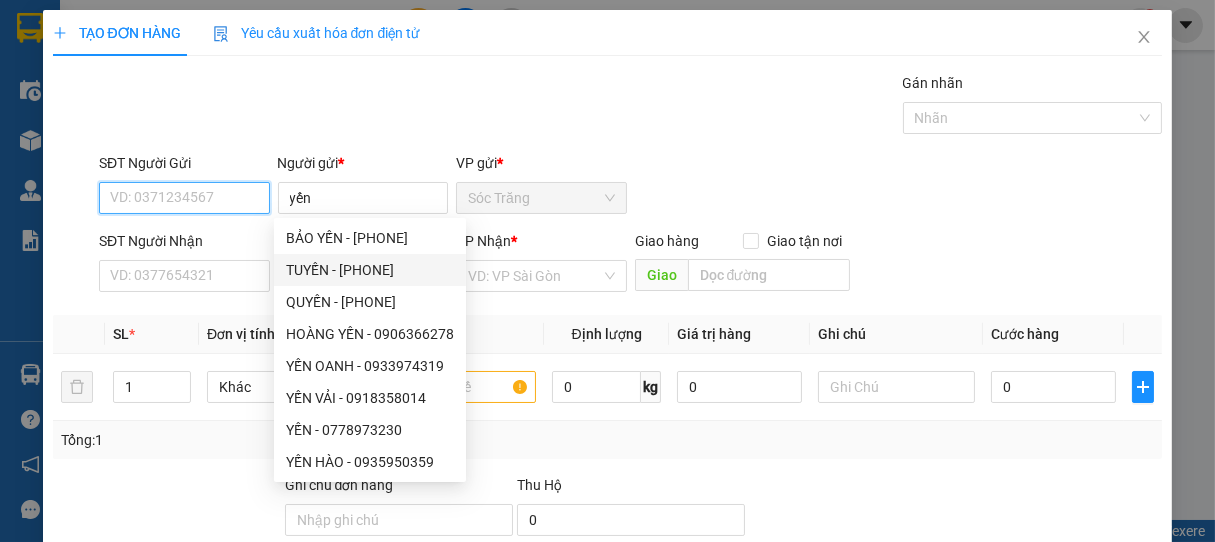 click on "SĐT Người Gửi" at bounding box center [184, 198] 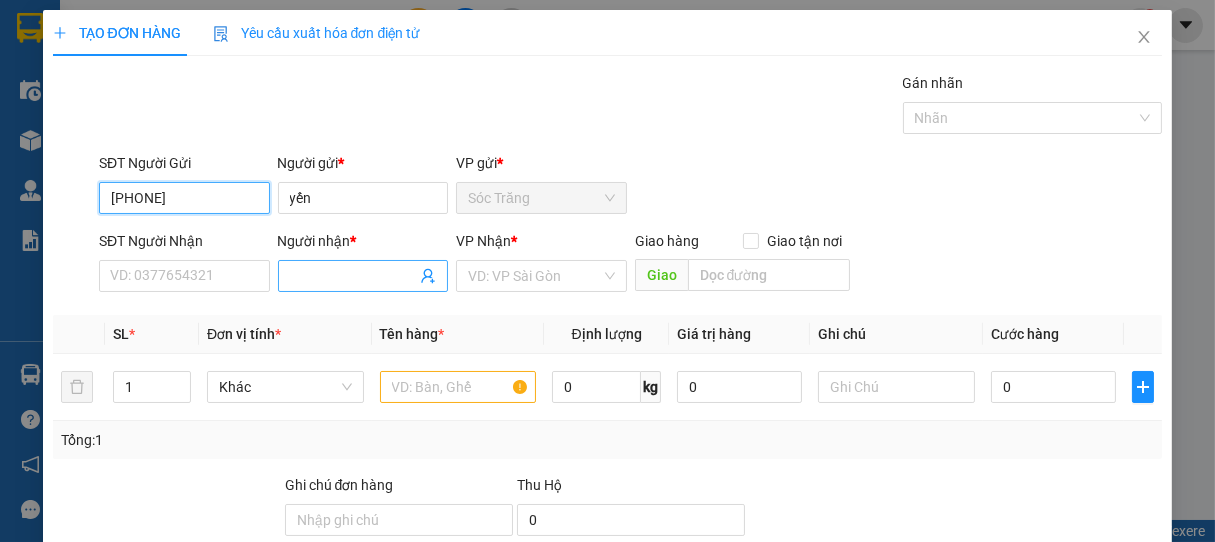 type on "0932630875" 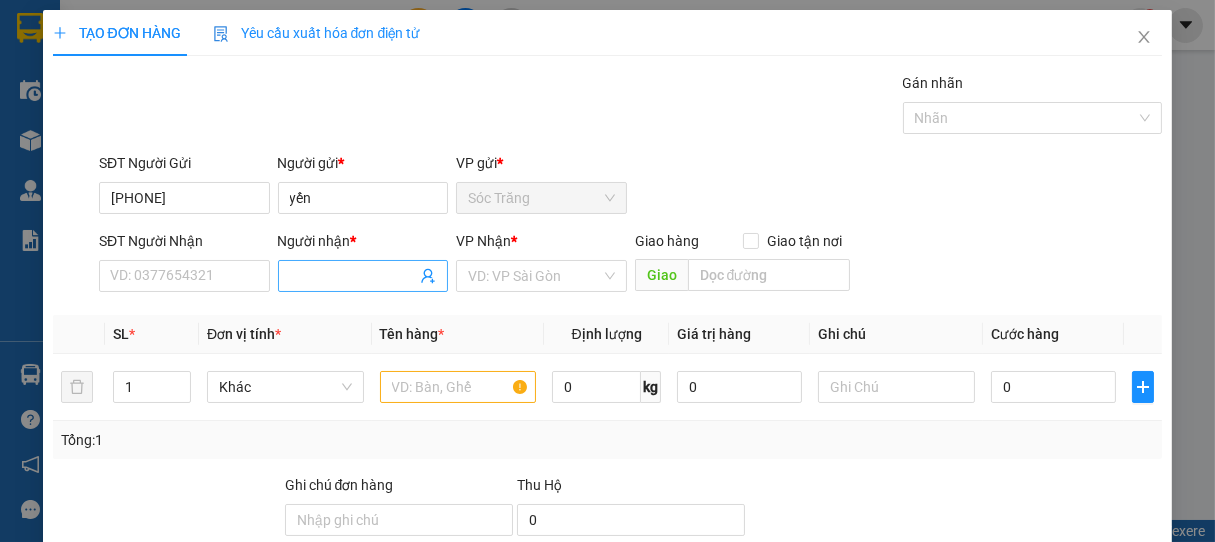 click on "Người nhận  *" at bounding box center (353, 276) 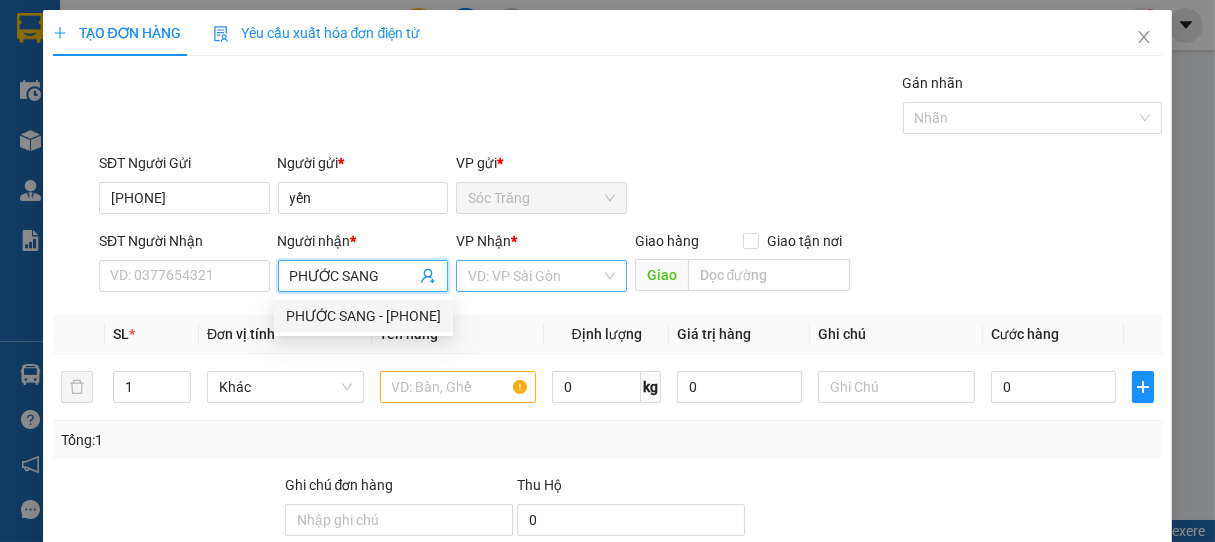 type on "PHƯỚC SANG" 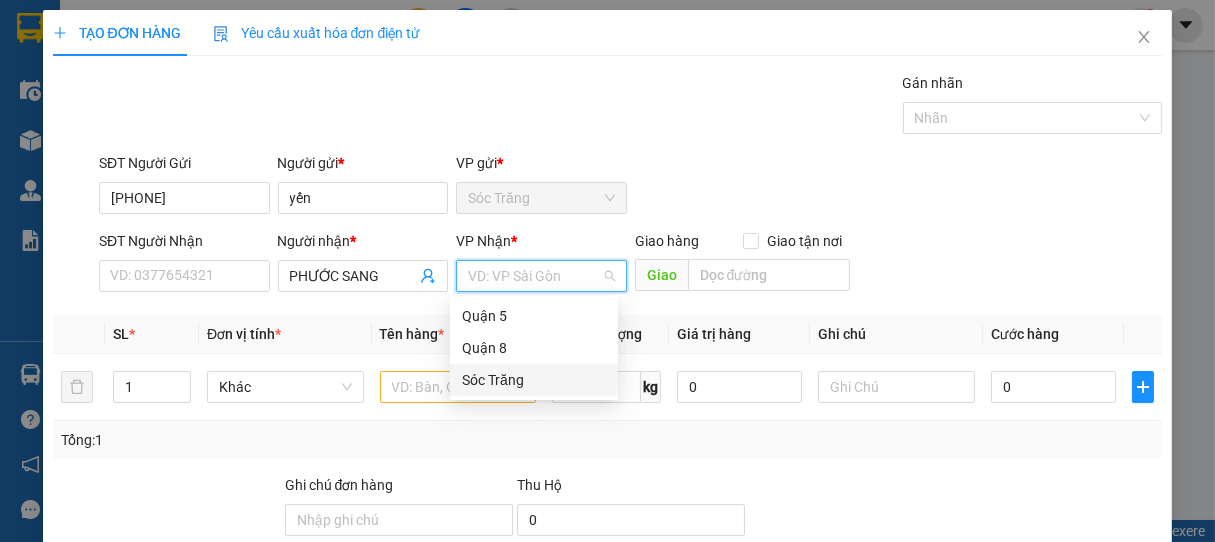 click on "Sóc Trăng" at bounding box center [534, 380] 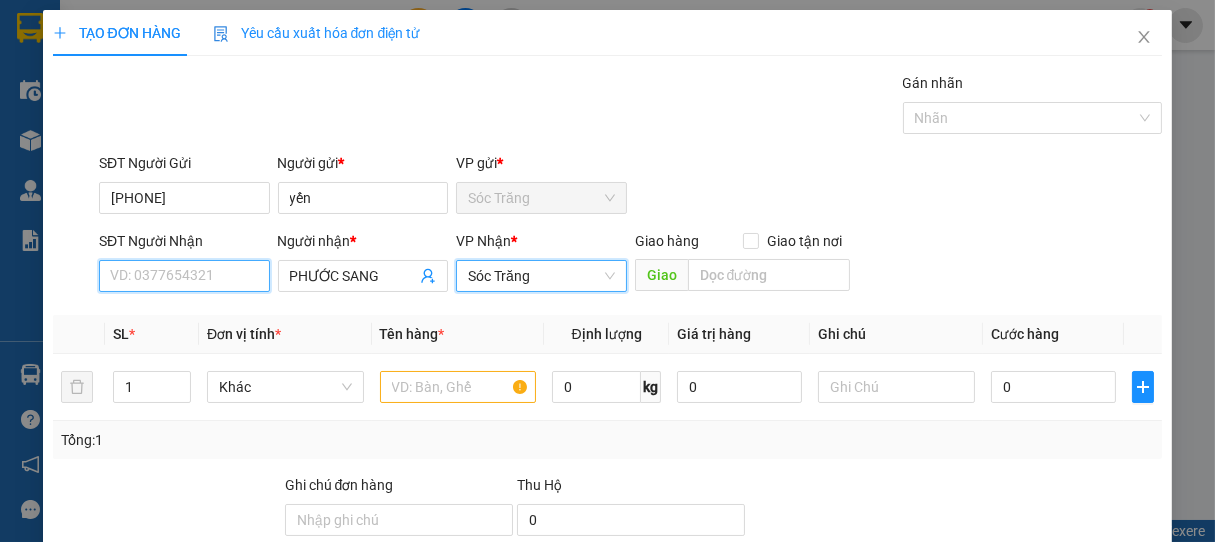 click on "SĐT Người Nhận" at bounding box center [184, 276] 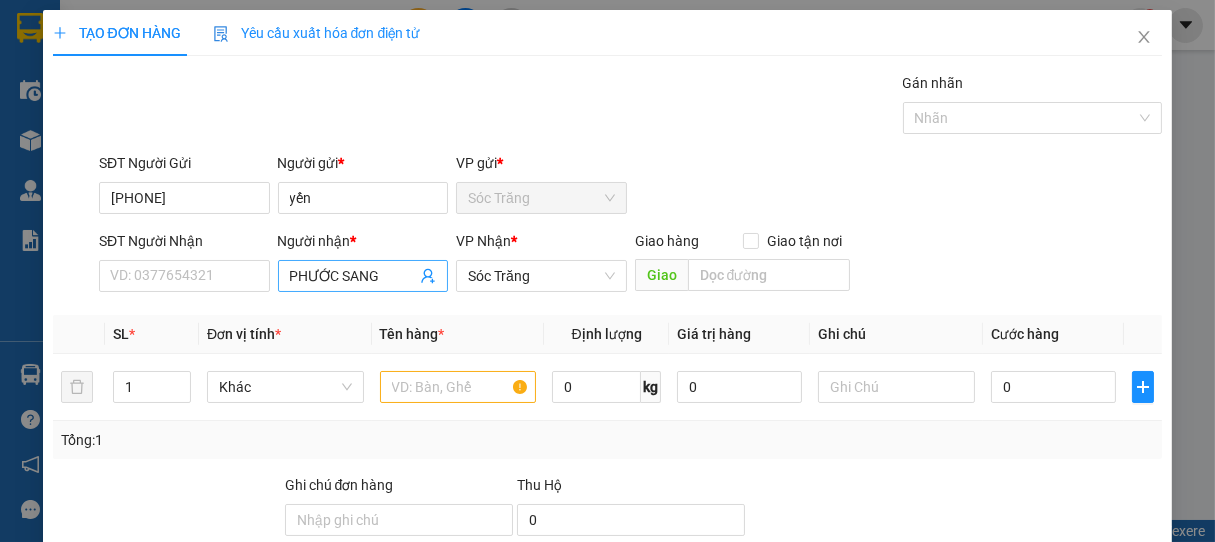 click on "PHƯỚC SANG" at bounding box center [353, 276] 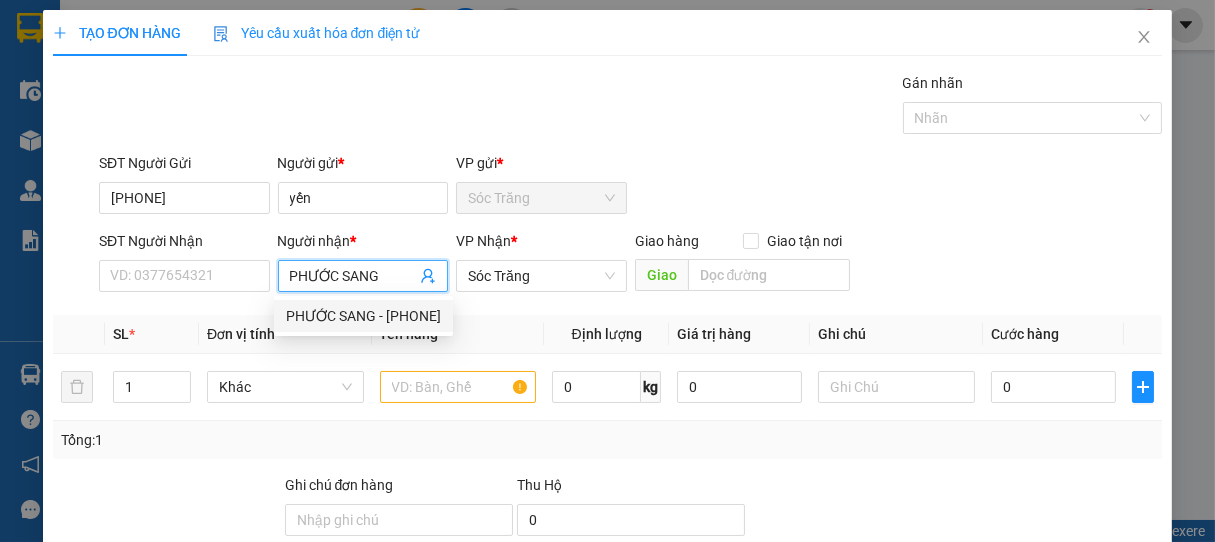 click on "PHƯỚC SANG - 0941221195" at bounding box center [363, 316] 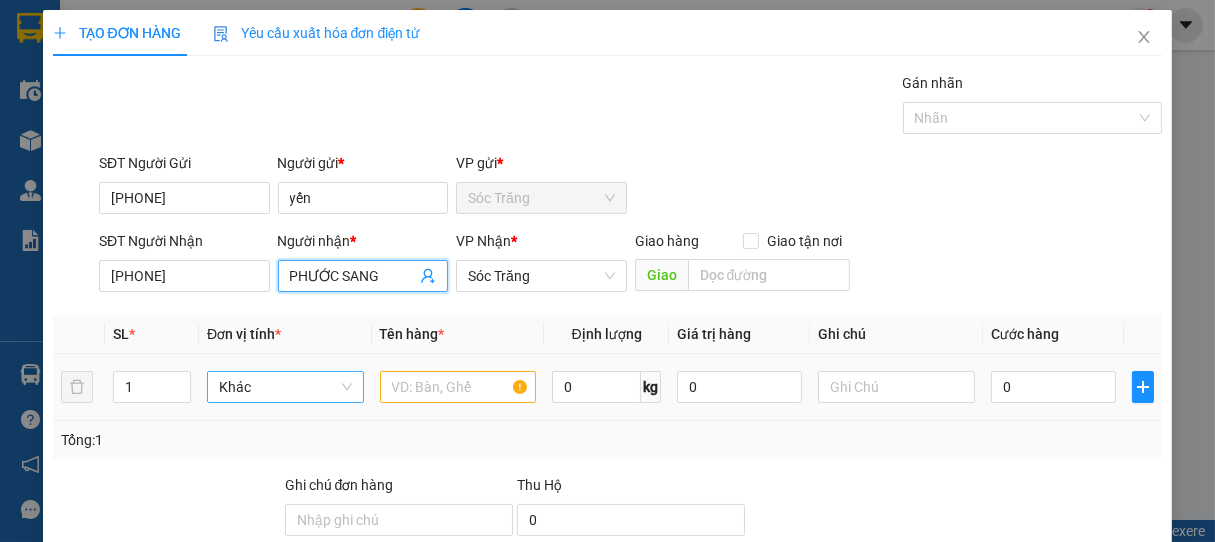 click on "Khác" at bounding box center (285, 387) 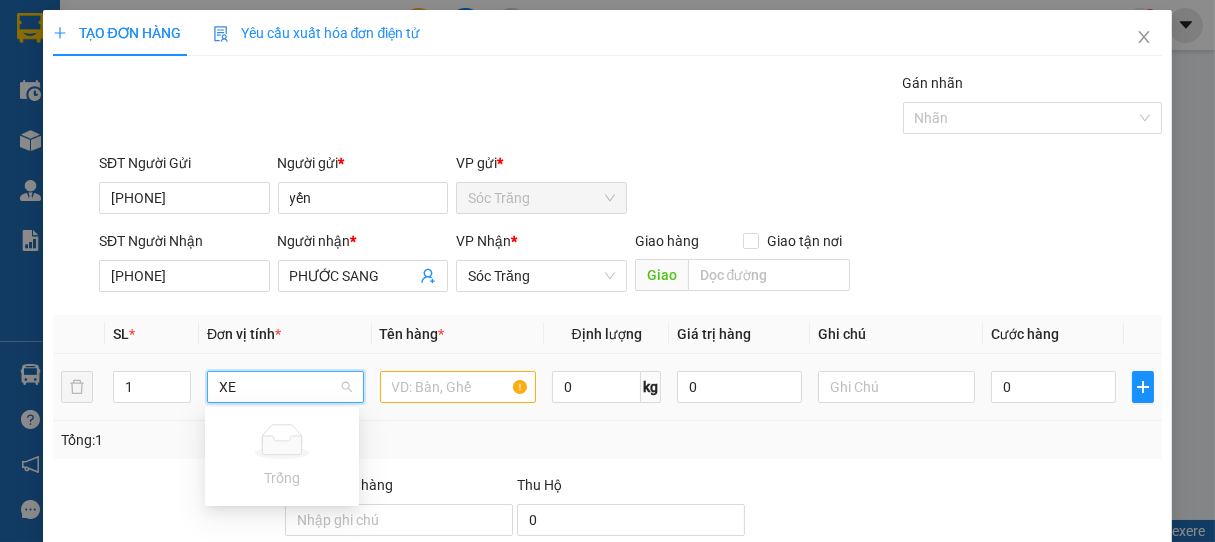 type on "XE" 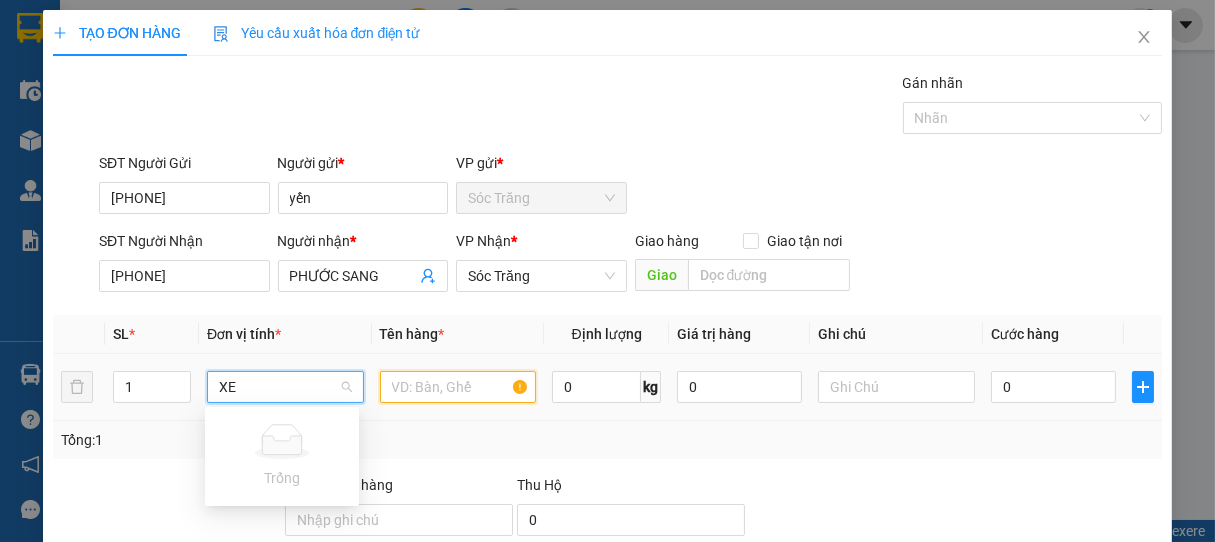 type 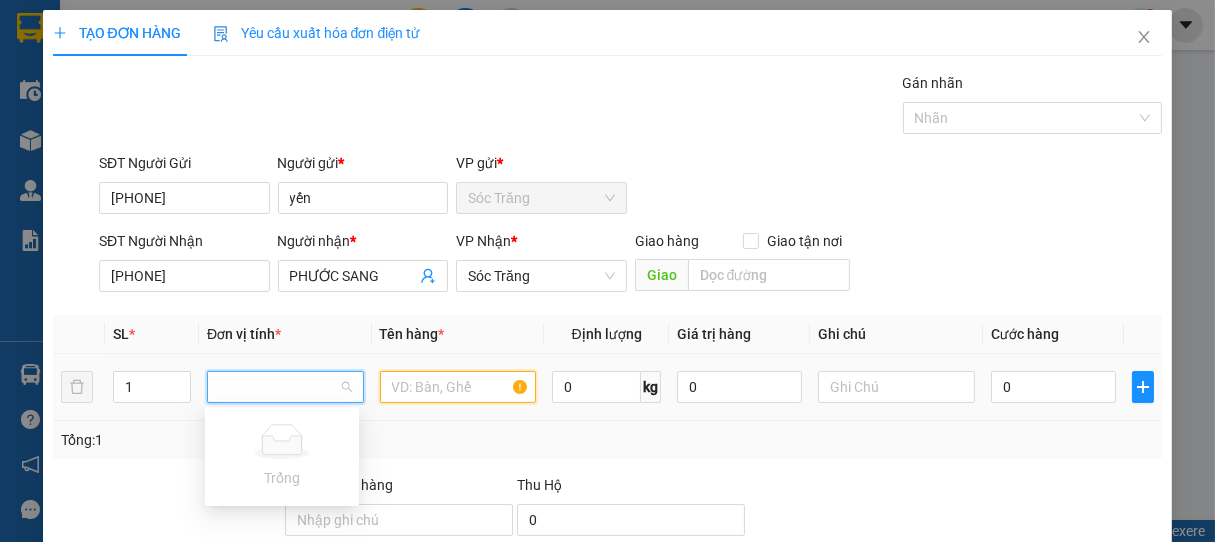click at bounding box center (458, 387) 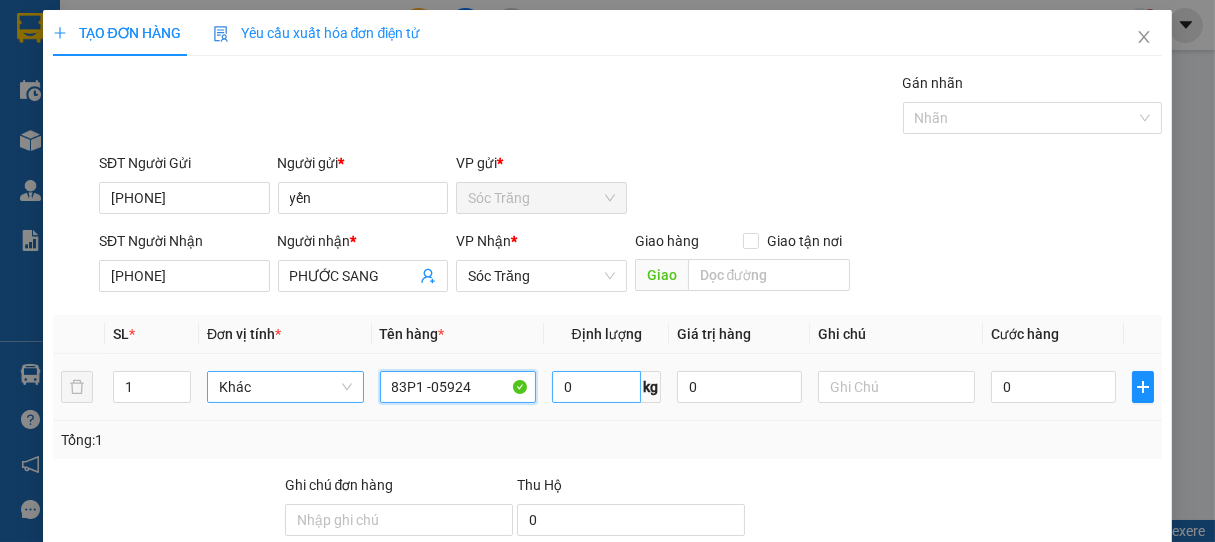 type on "83P1 -05924" 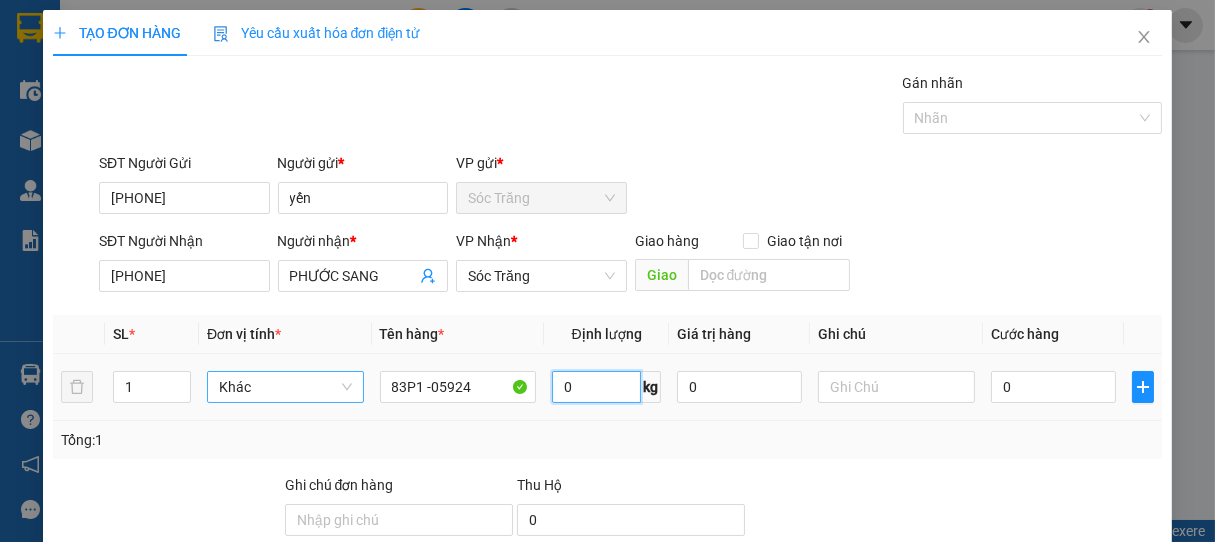 click on "0" at bounding box center [596, 387] 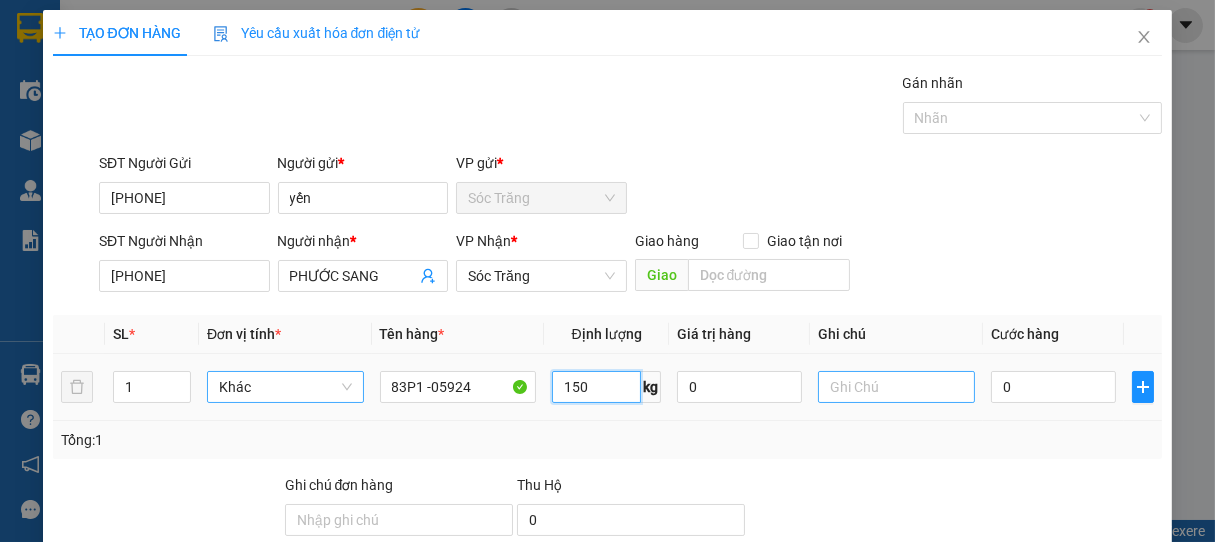 type on "150" 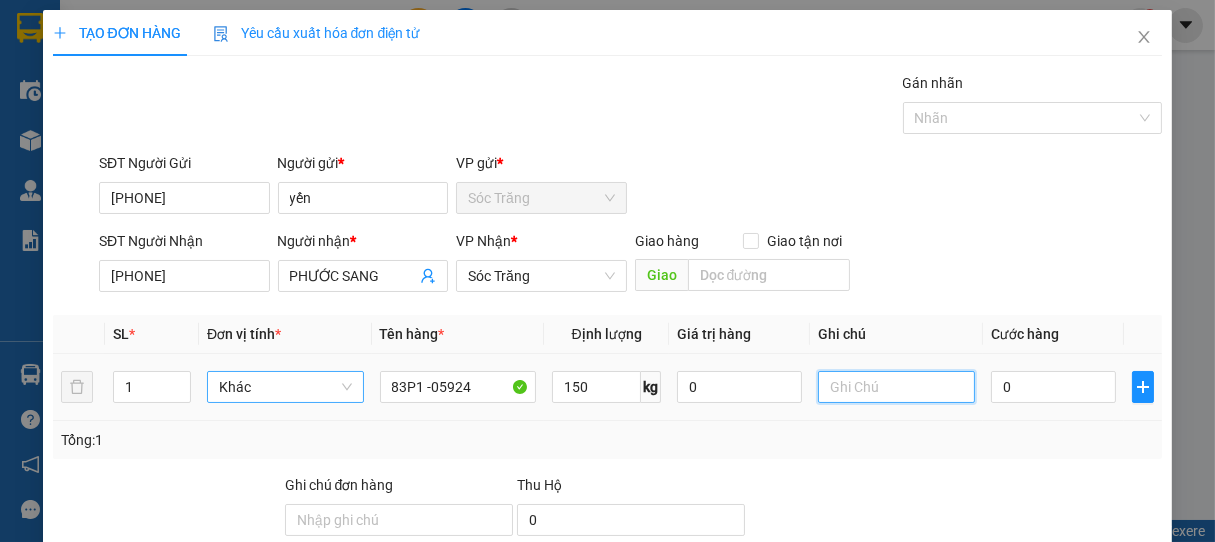 click at bounding box center (896, 387) 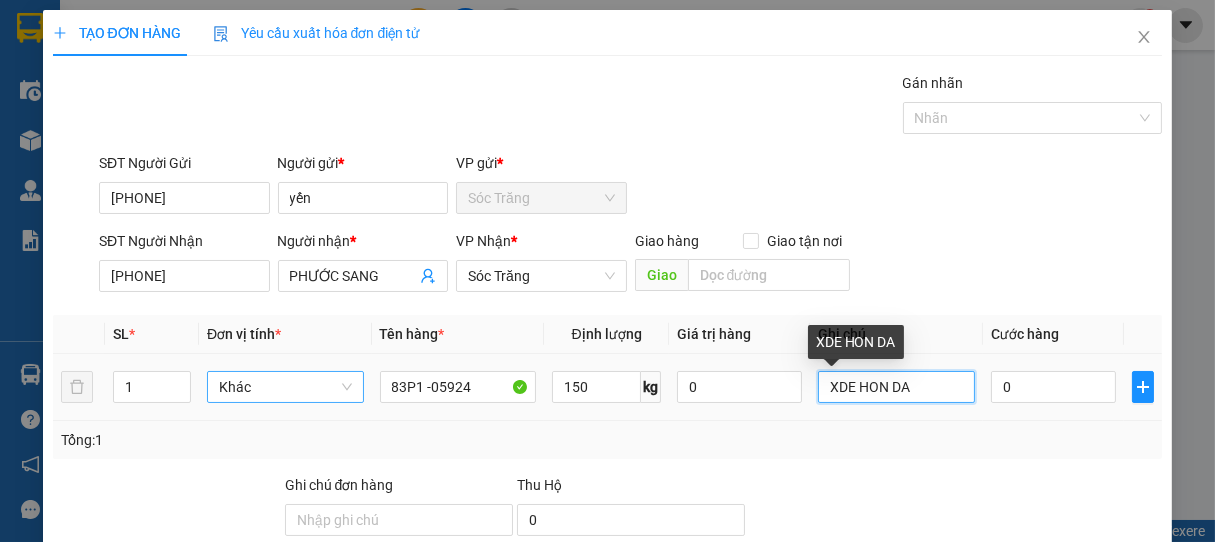 click on "XDE HON DA" at bounding box center [896, 387] 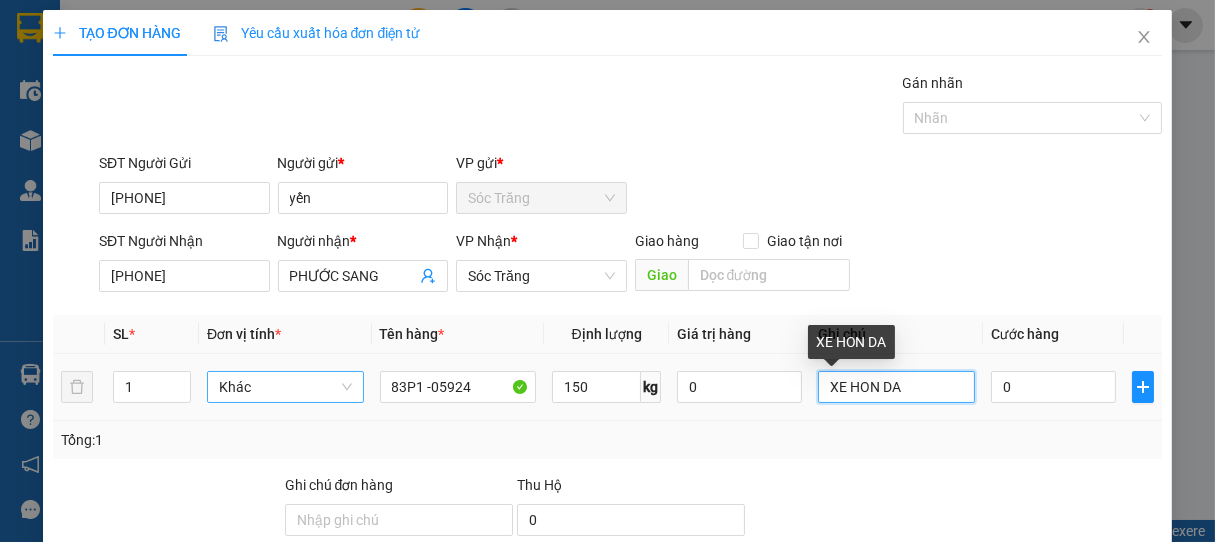 click on "XE HON DA" at bounding box center [896, 387] 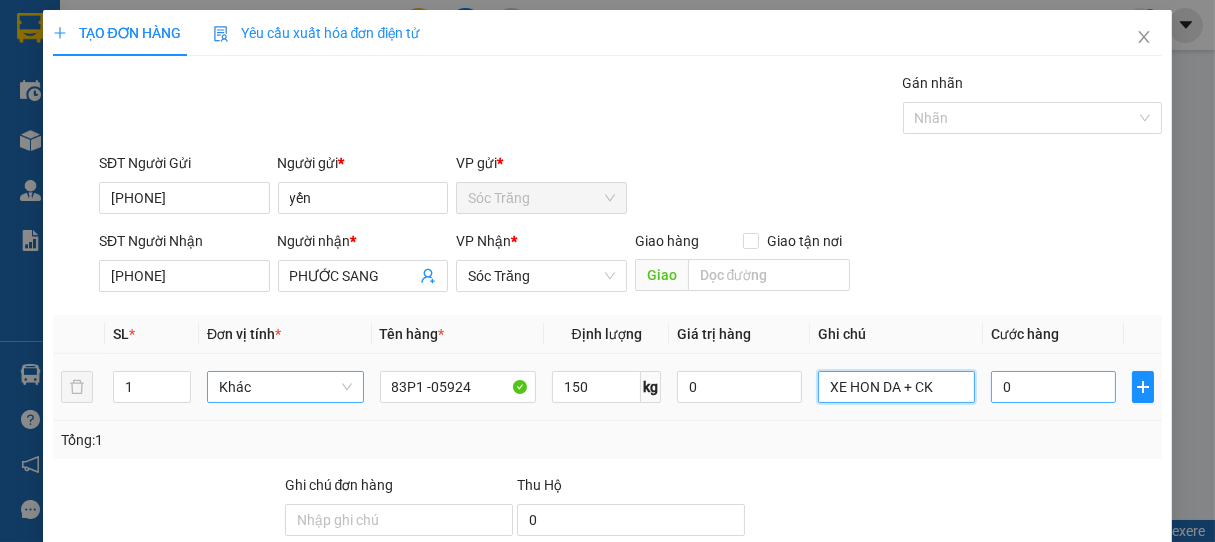 type on "XE HON DA + CK" 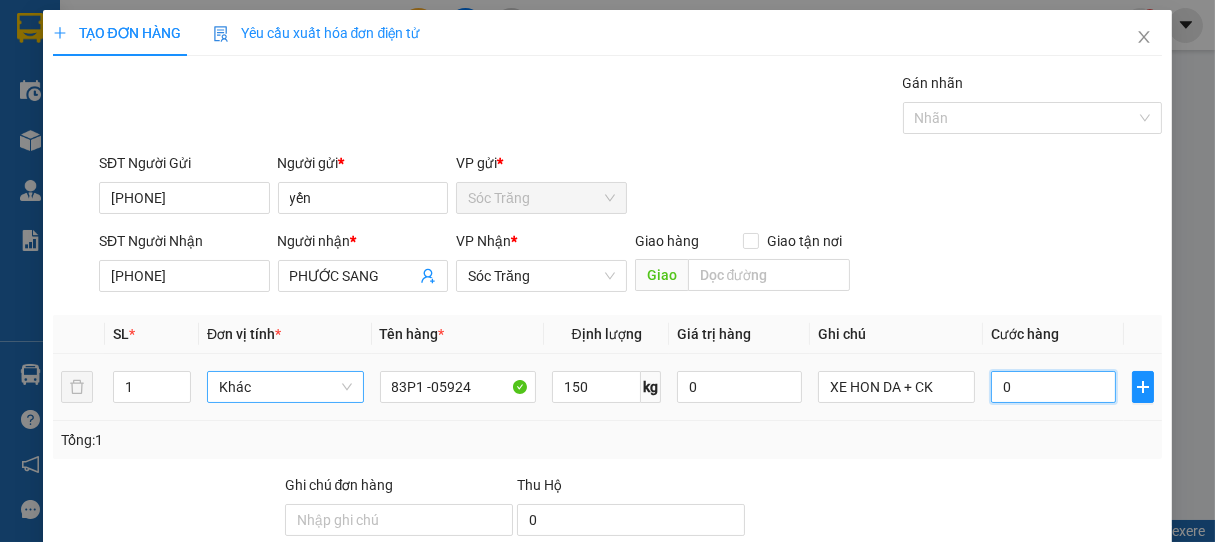 type on "3" 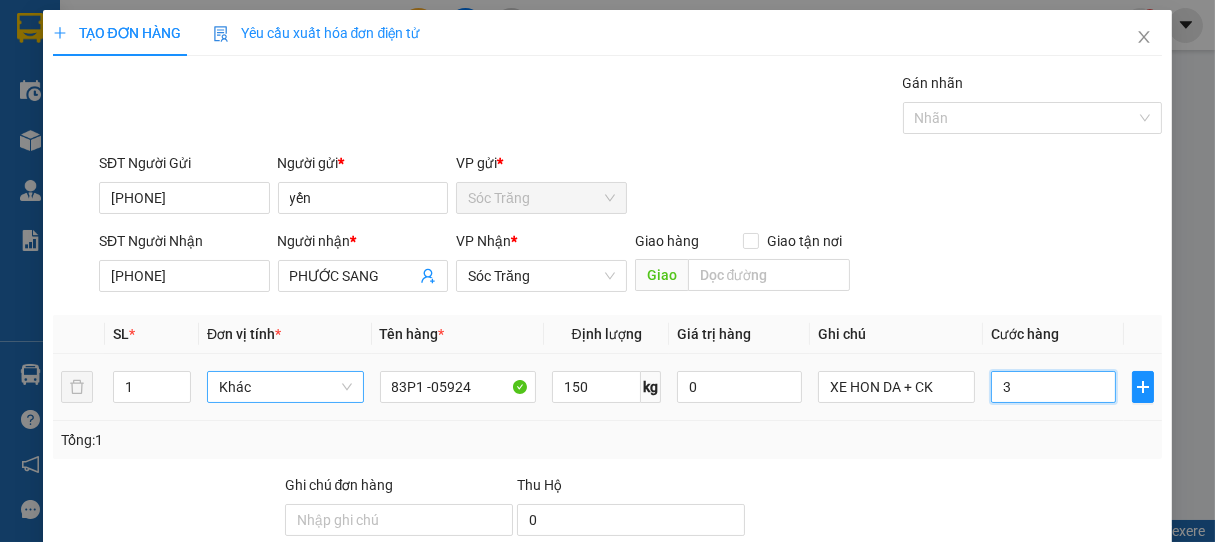 type on "30" 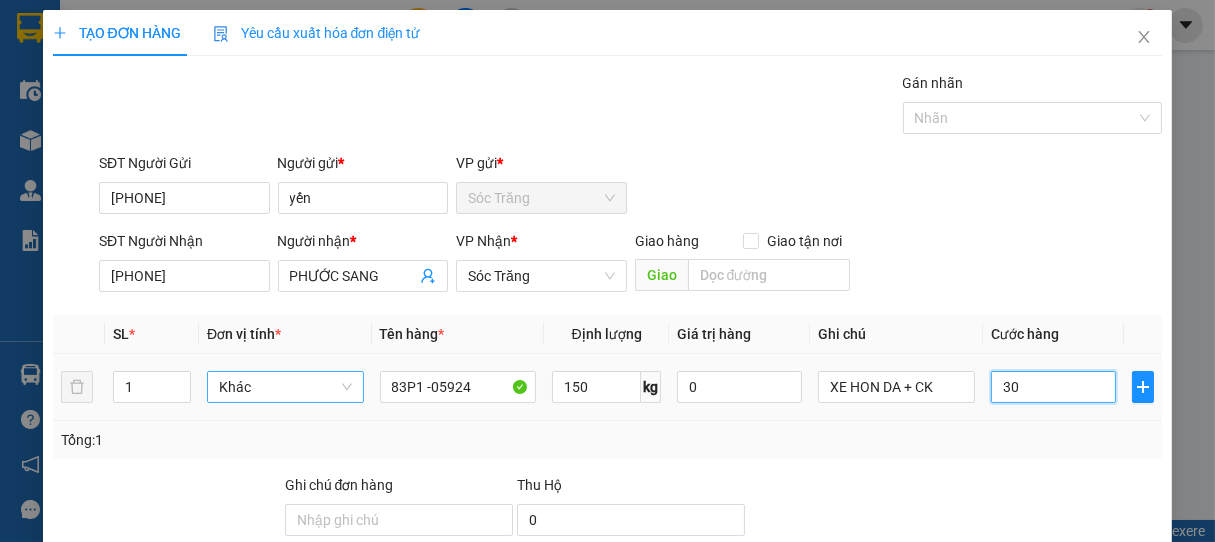 type on "300" 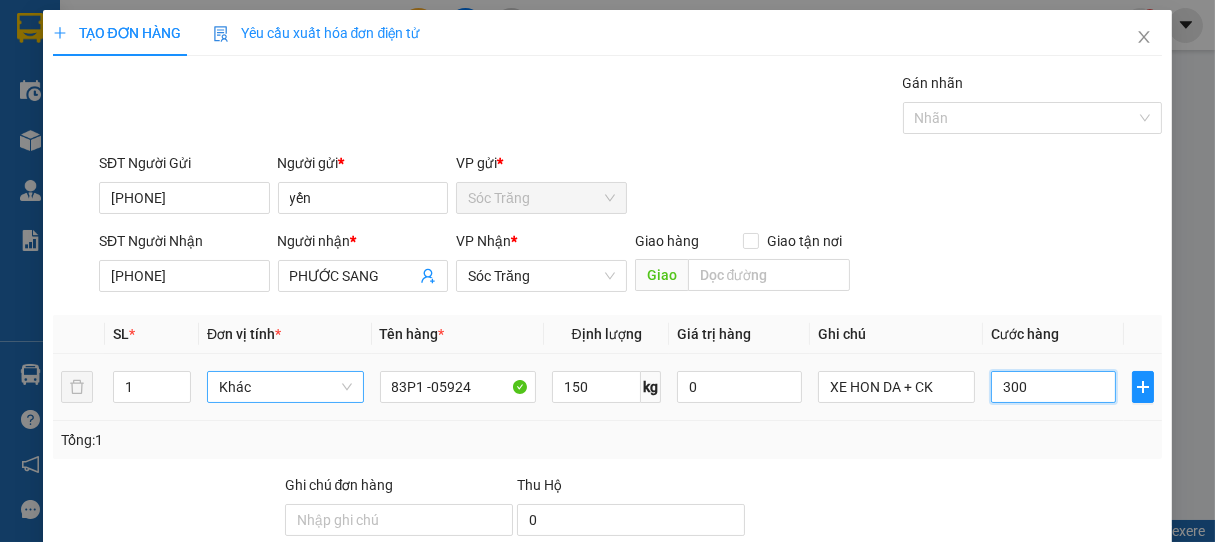 type on "3.000" 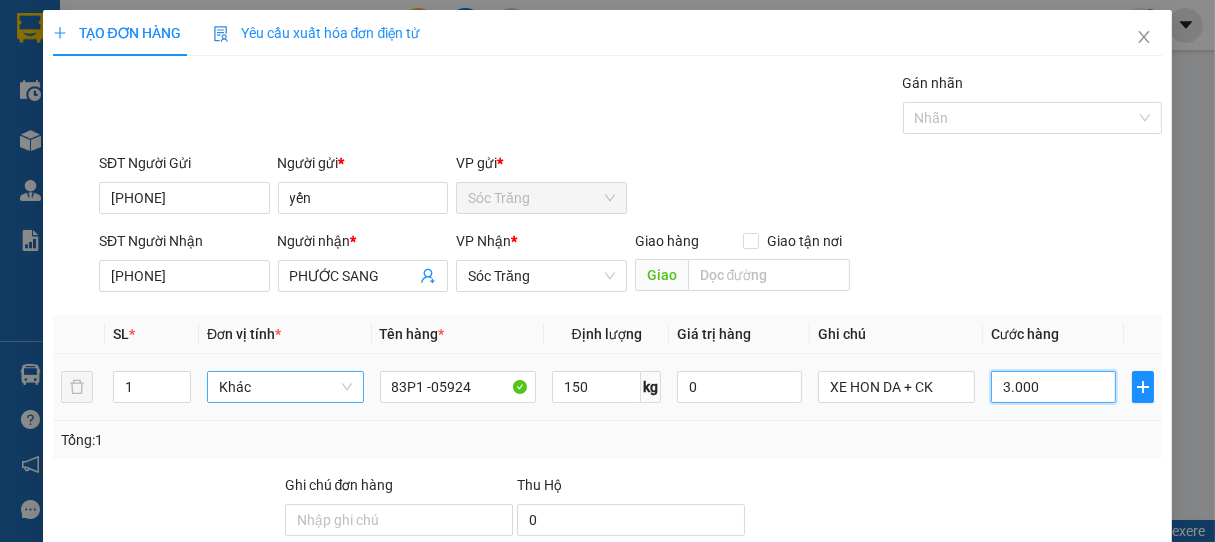 type on "30.000" 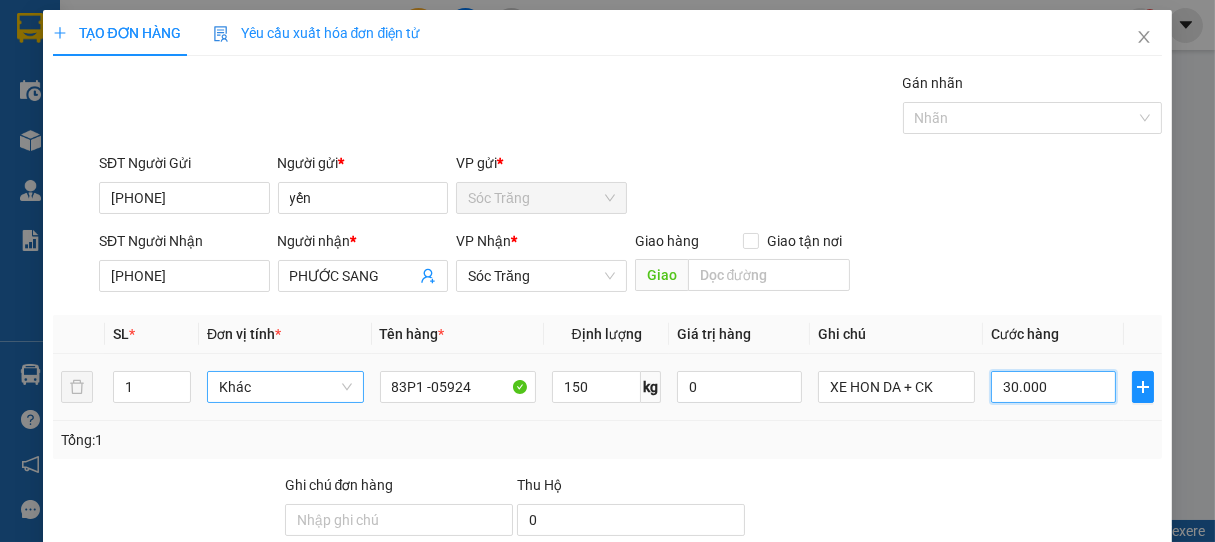type on "300.000" 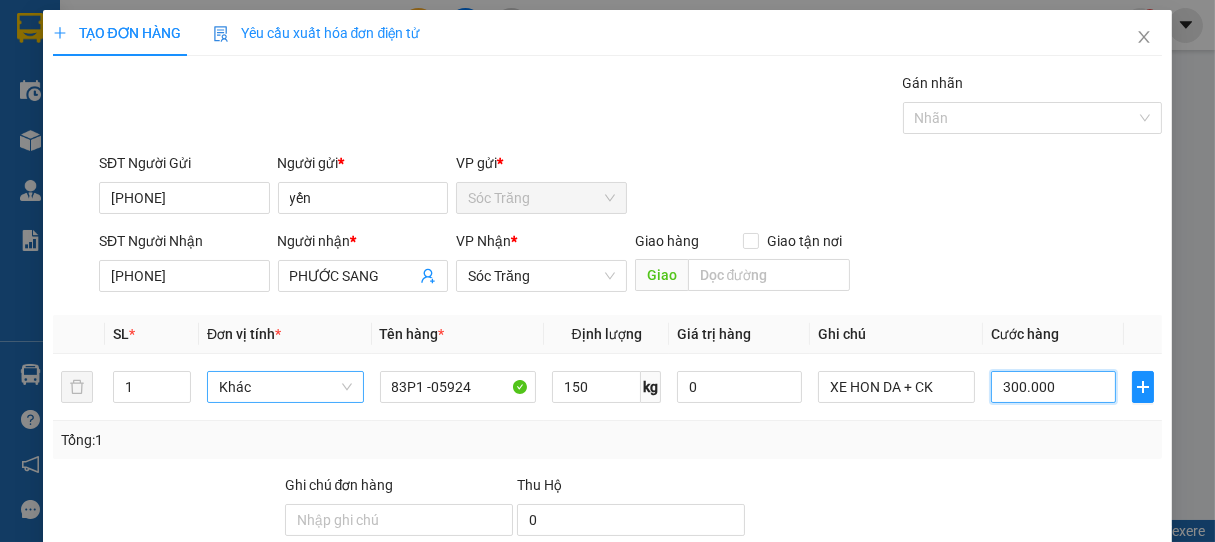 type on "300.000" 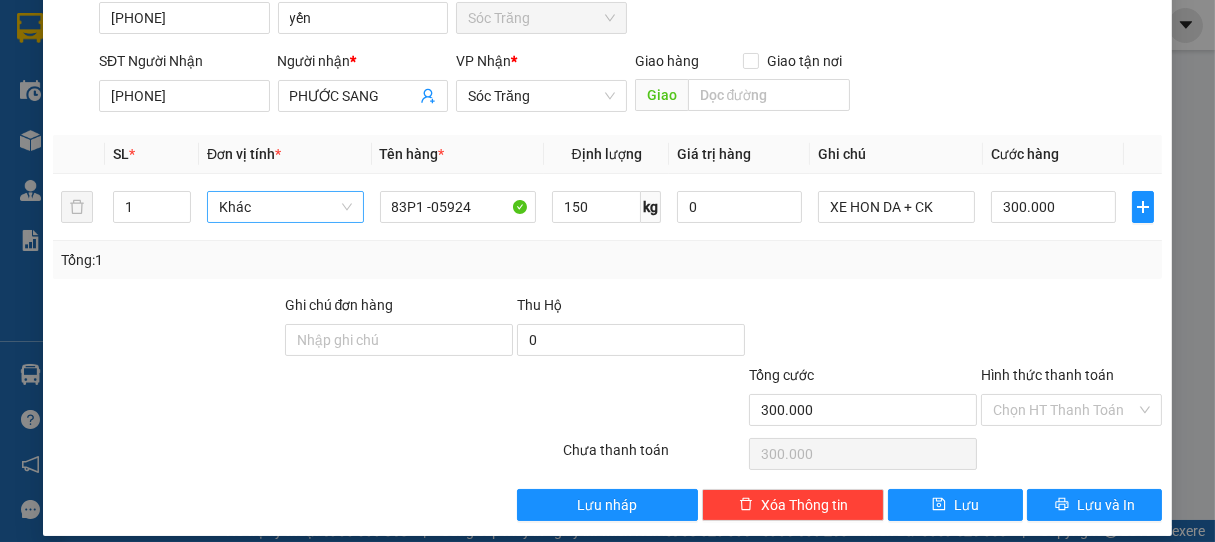 scroll, scrollTop: 193, scrollLeft: 0, axis: vertical 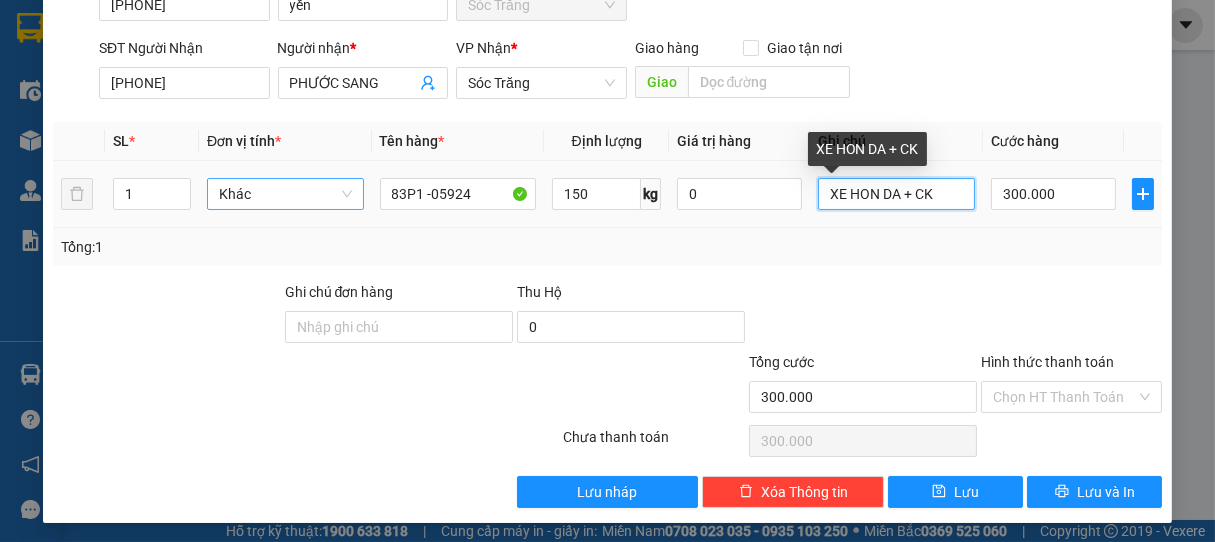 click on "XE HON DA + CK" at bounding box center [896, 194] 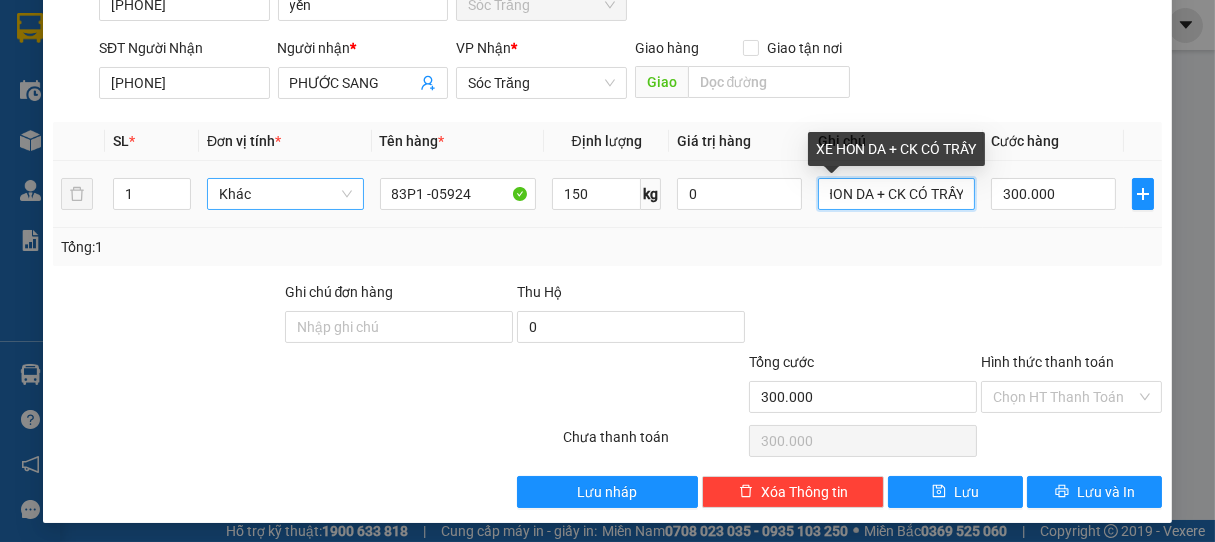 scroll, scrollTop: 0, scrollLeft: 34, axis: horizontal 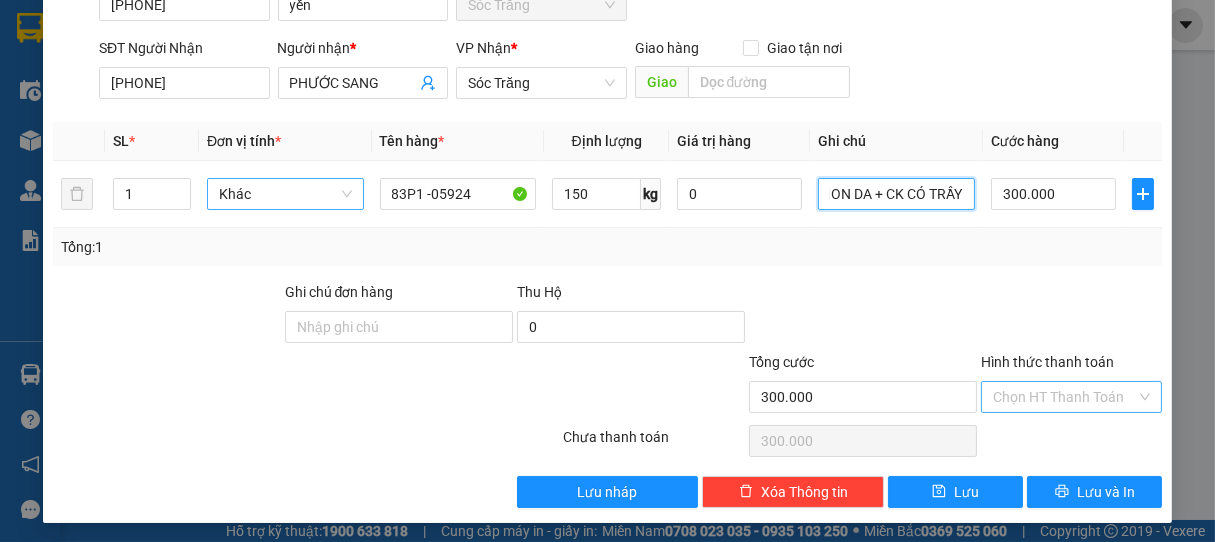 type on "XE HON DA + CK CÓ TRẦY" 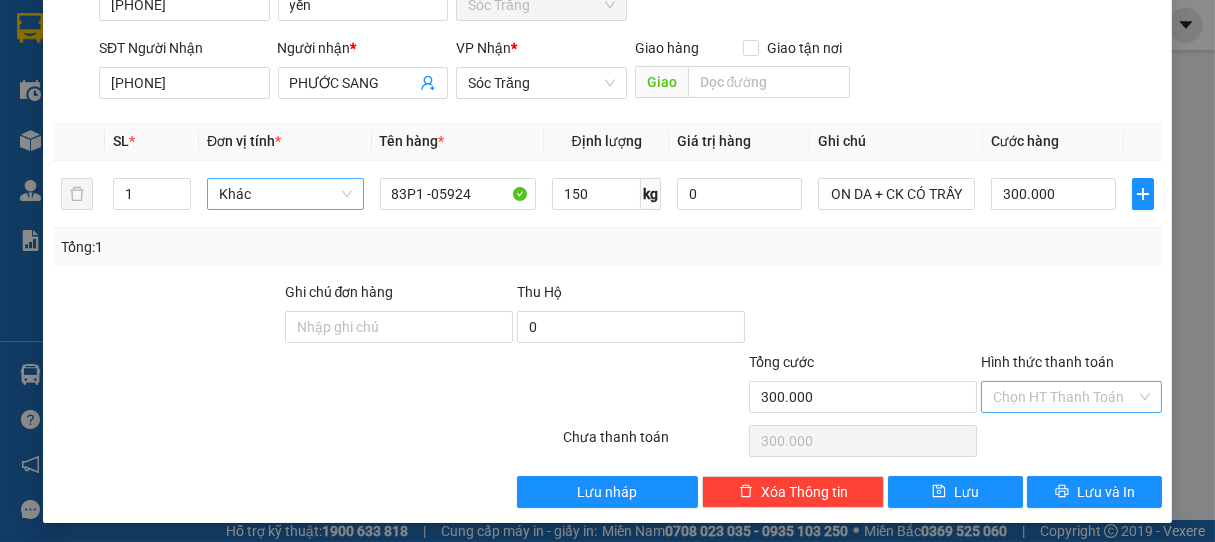 scroll, scrollTop: 0, scrollLeft: 0, axis: both 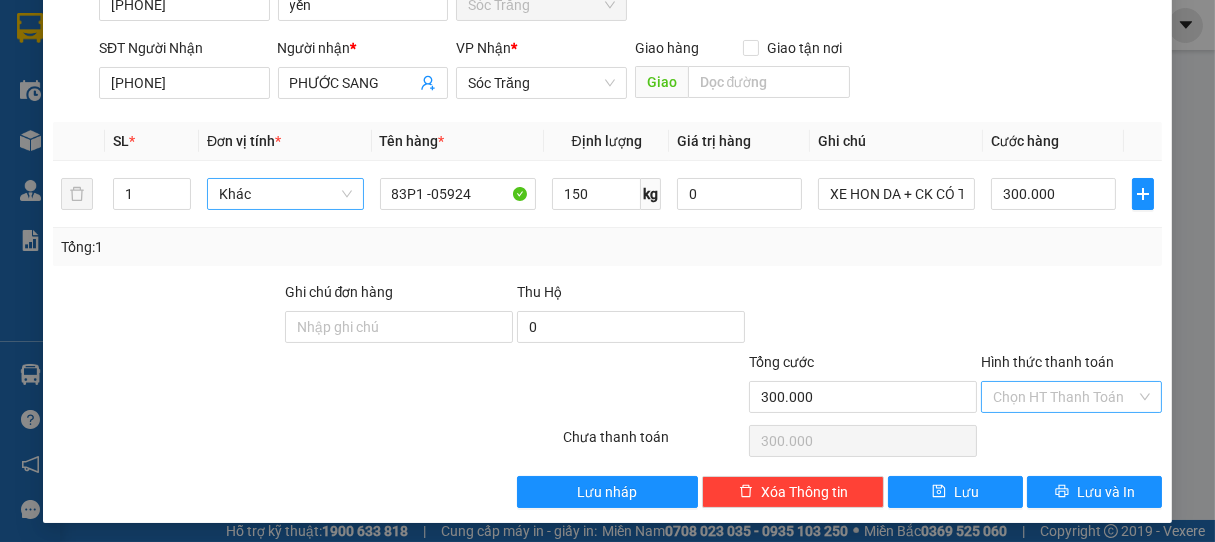 click on "Hình thức thanh toán" at bounding box center [1065, 397] 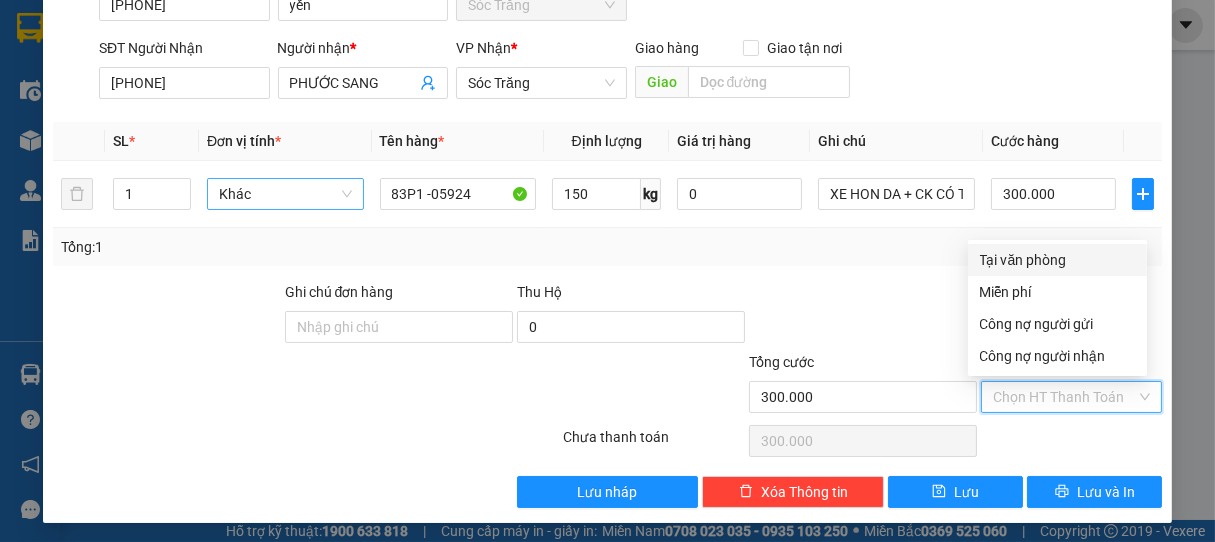 click on "Tại văn phòng" at bounding box center [1057, 260] 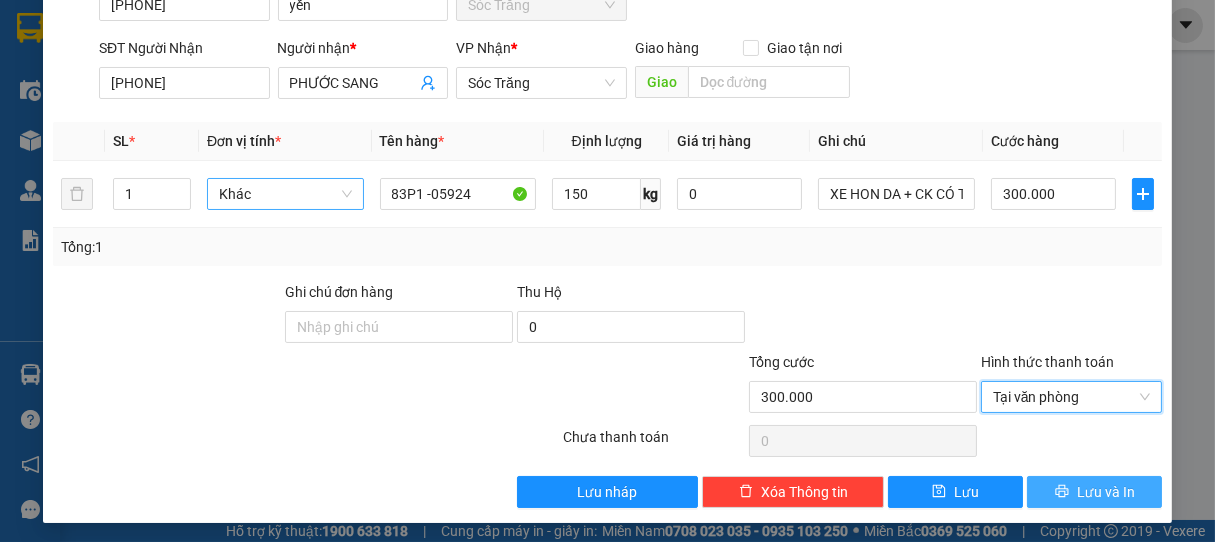 click on "Lưu và In" at bounding box center [1106, 492] 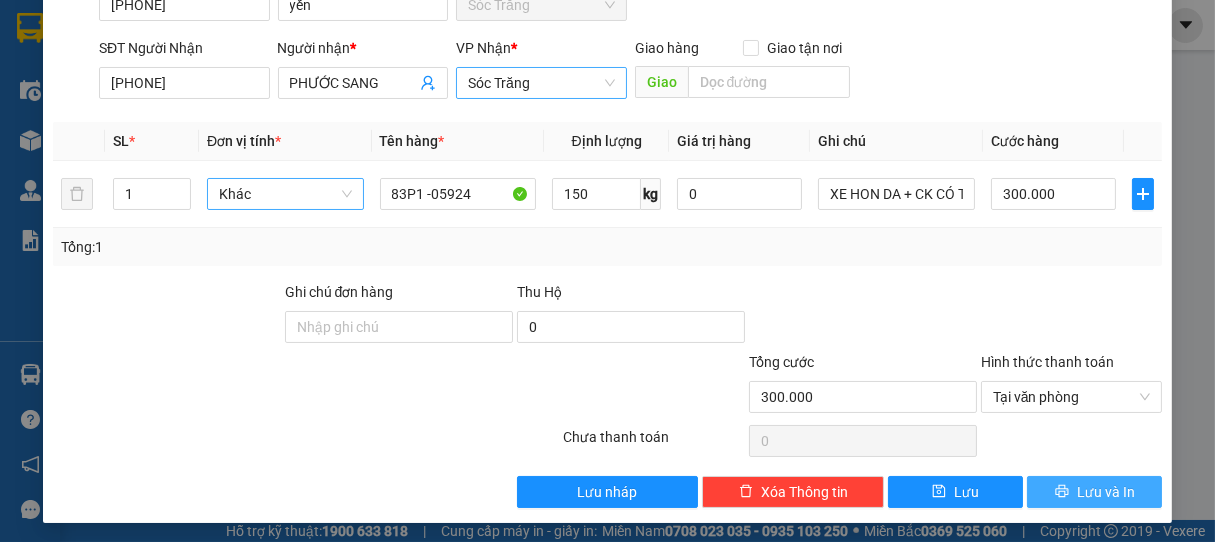 drag, startPoint x: 576, startPoint y: 74, endPoint x: 576, endPoint y: 93, distance: 19 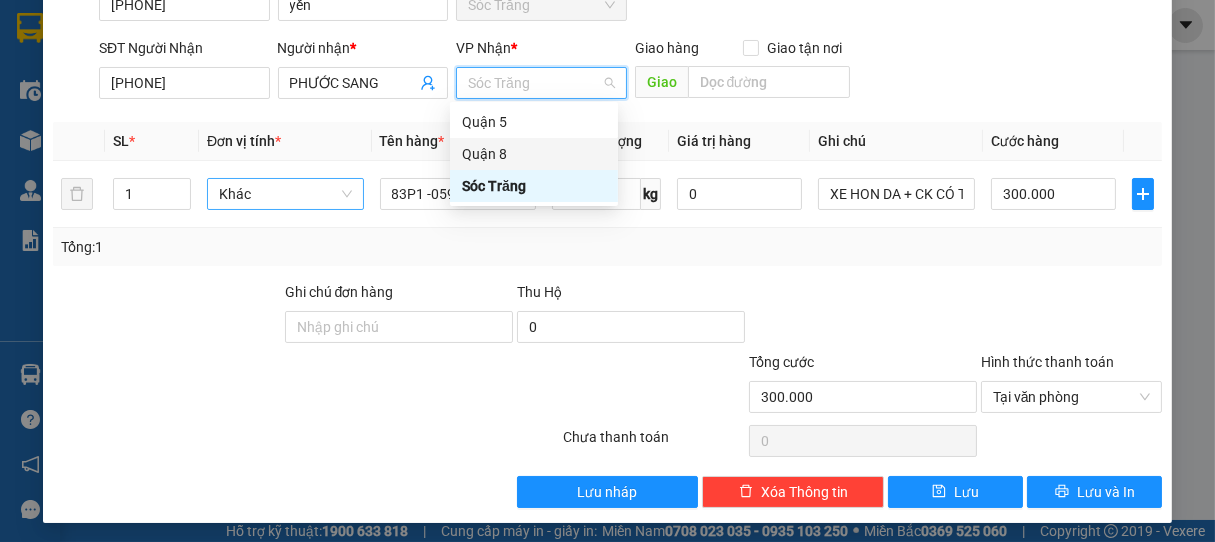click on "Quận 8" at bounding box center (534, 154) 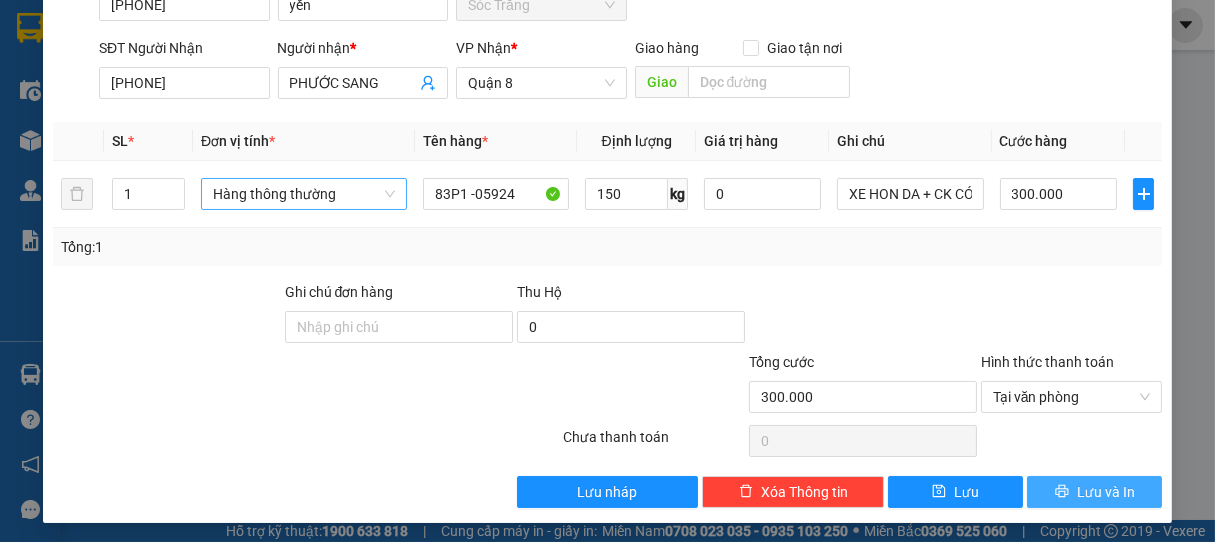 click on "Lưu và In" at bounding box center (1106, 492) 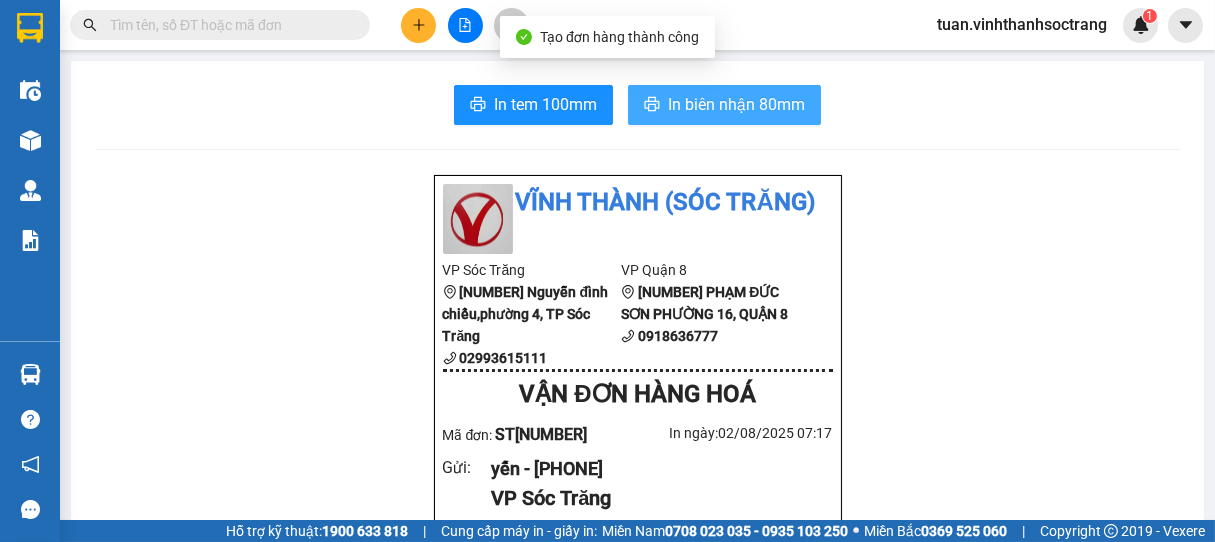 drag, startPoint x: 665, startPoint y: 108, endPoint x: 672, endPoint y: 121, distance: 14.764823 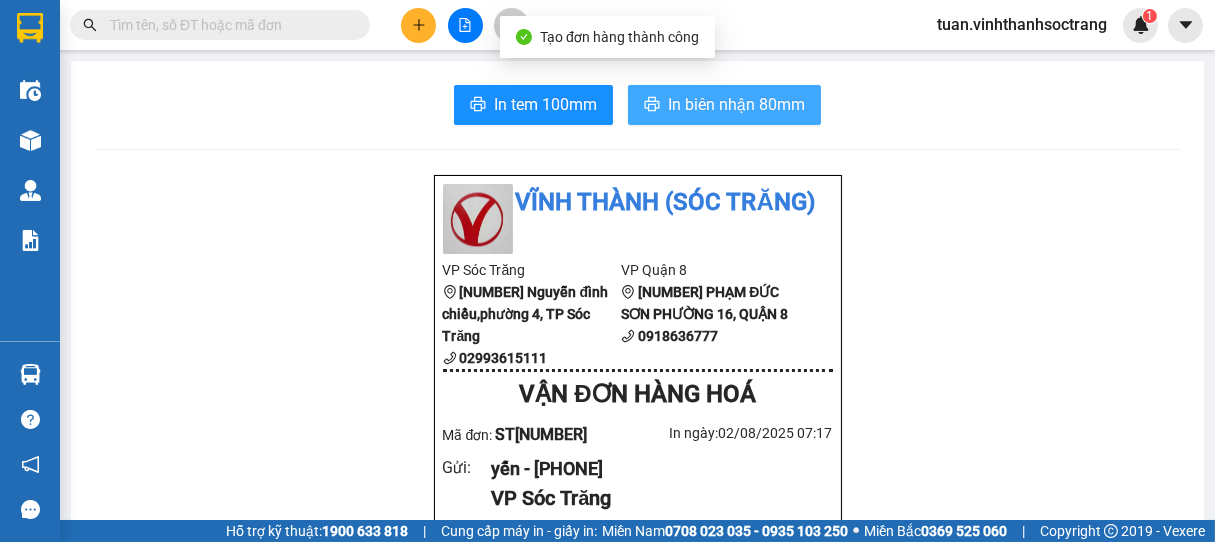 scroll, scrollTop: 0, scrollLeft: 0, axis: both 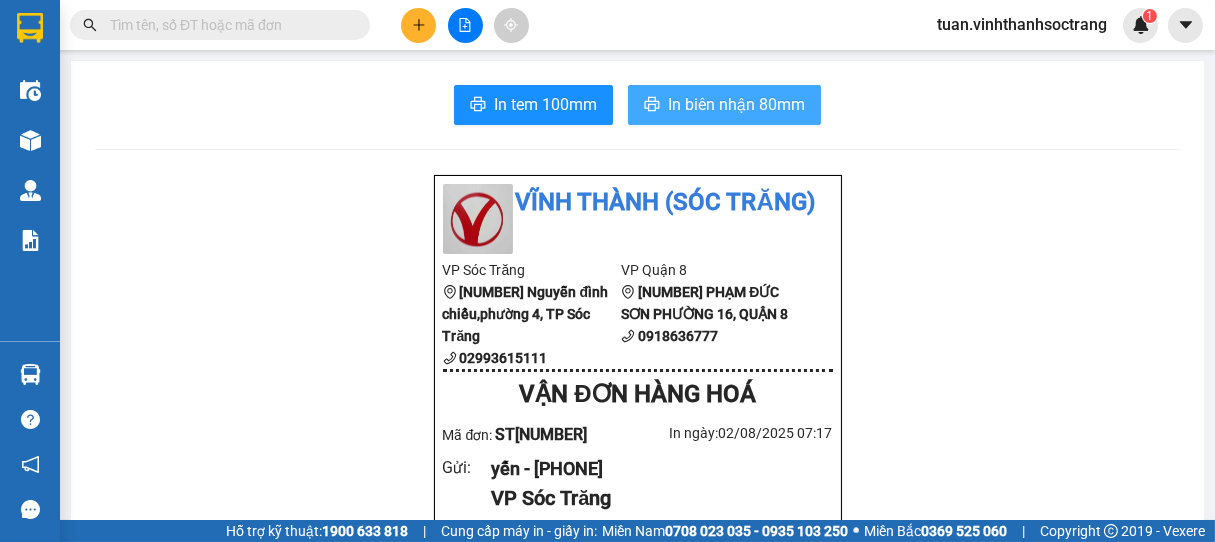 click on "In biên nhận 80mm" at bounding box center (736, 104) 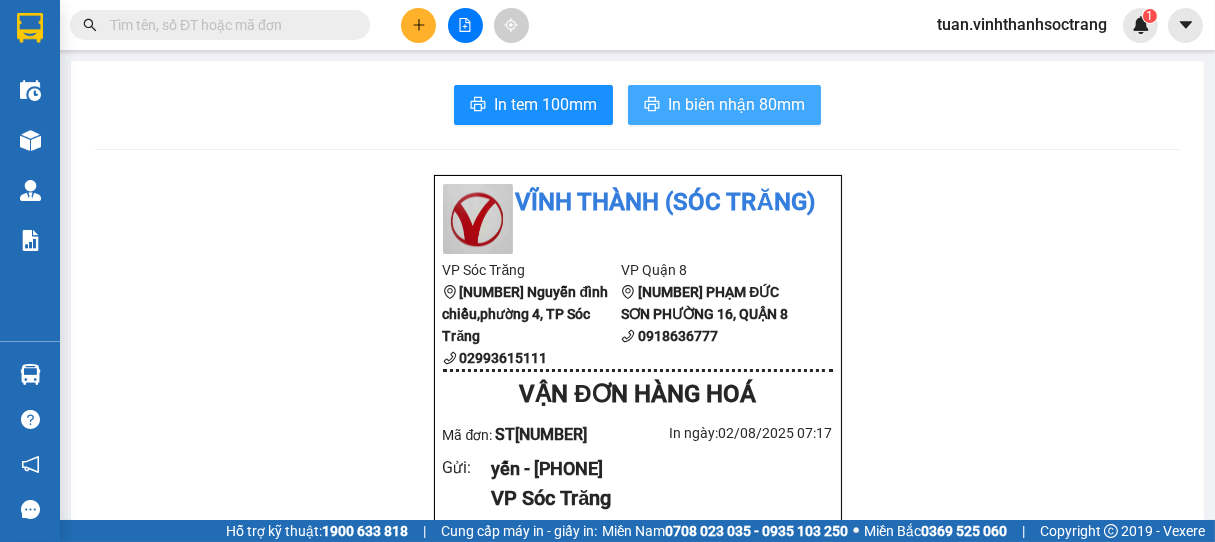 scroll, scrollTop: 0, scrollLeft: 0, axis: both 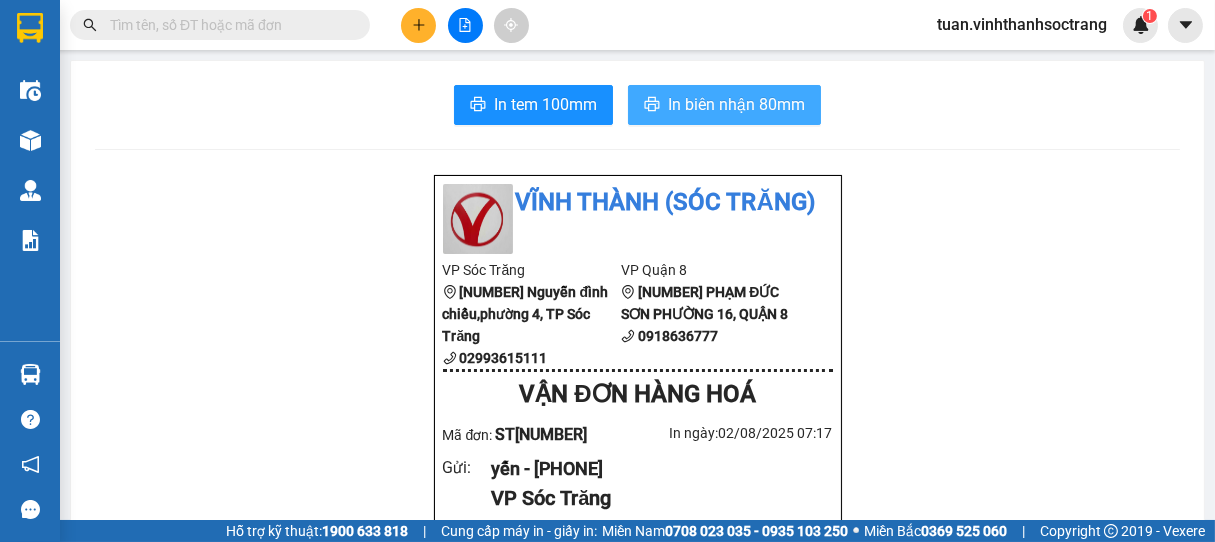 click on "In biên nhận 80mm" at bounding box center [736, 104] 